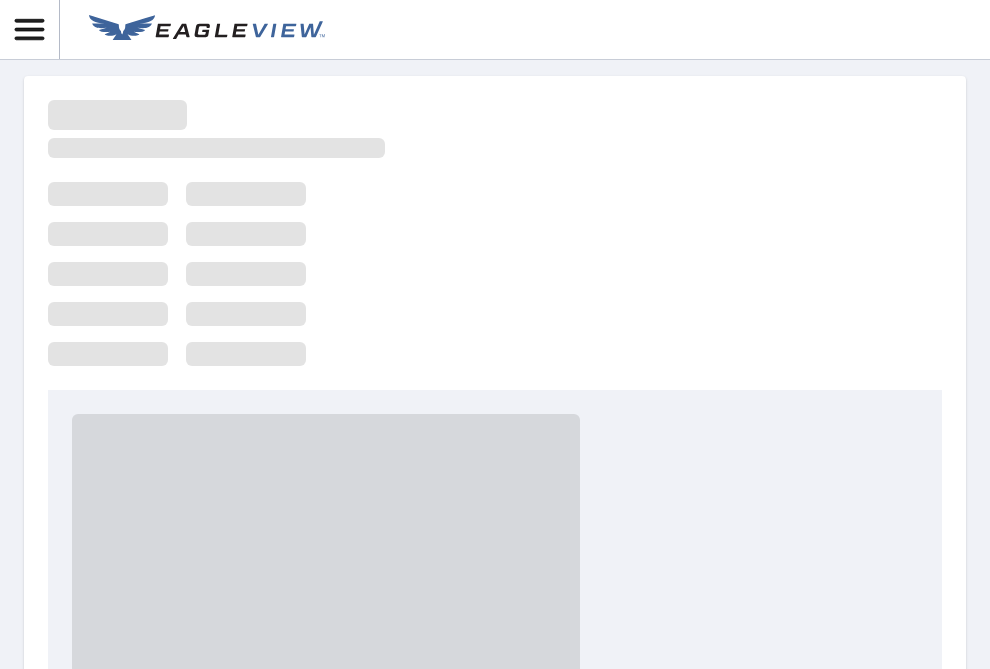 scroll, scrollTop: 0, scrollLeft: 0, axis: both 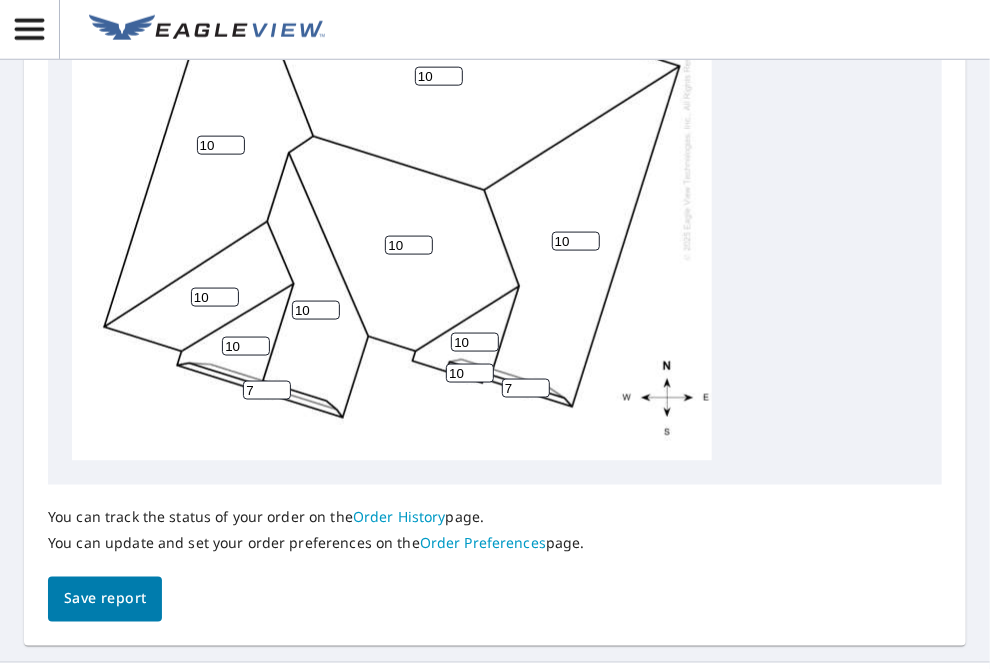 click on "10" at bounding box center (406, -29) 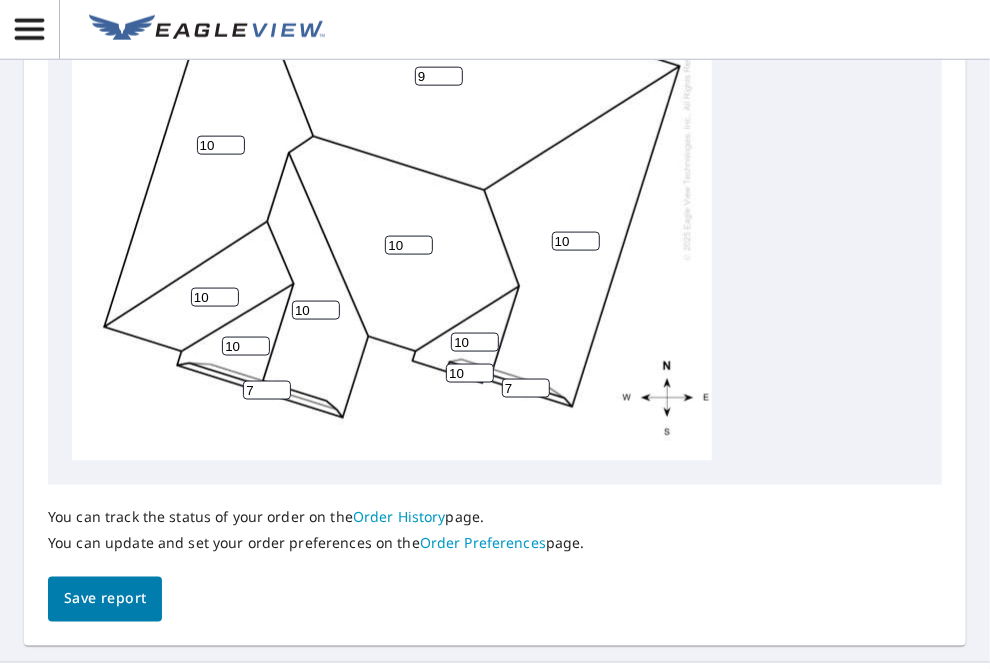 click on "9" at bounding box center [439, 76] 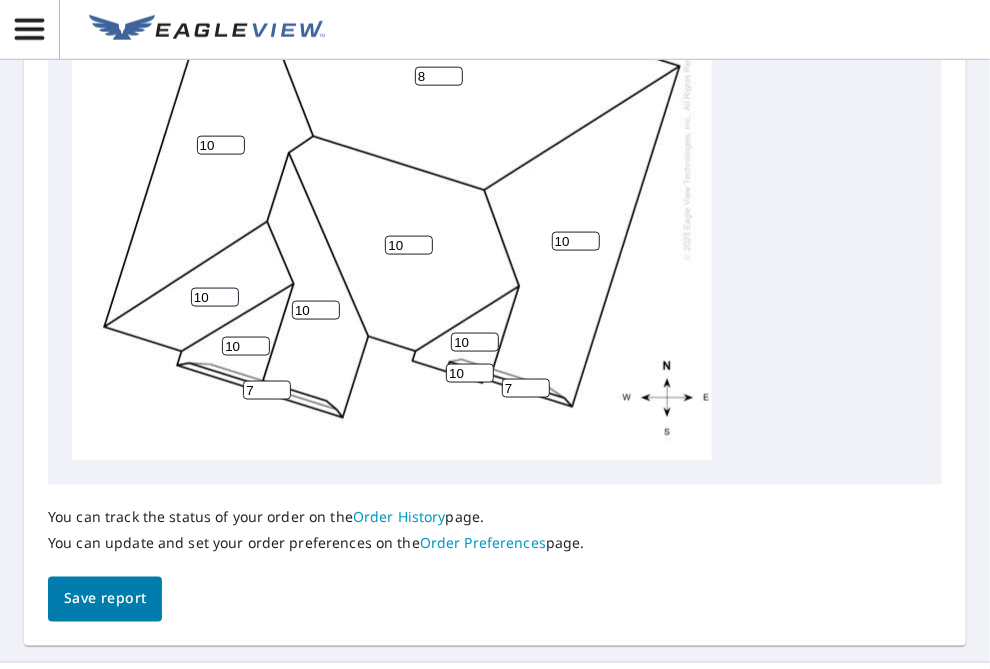 click on "8" at bounding box center [439, 76] 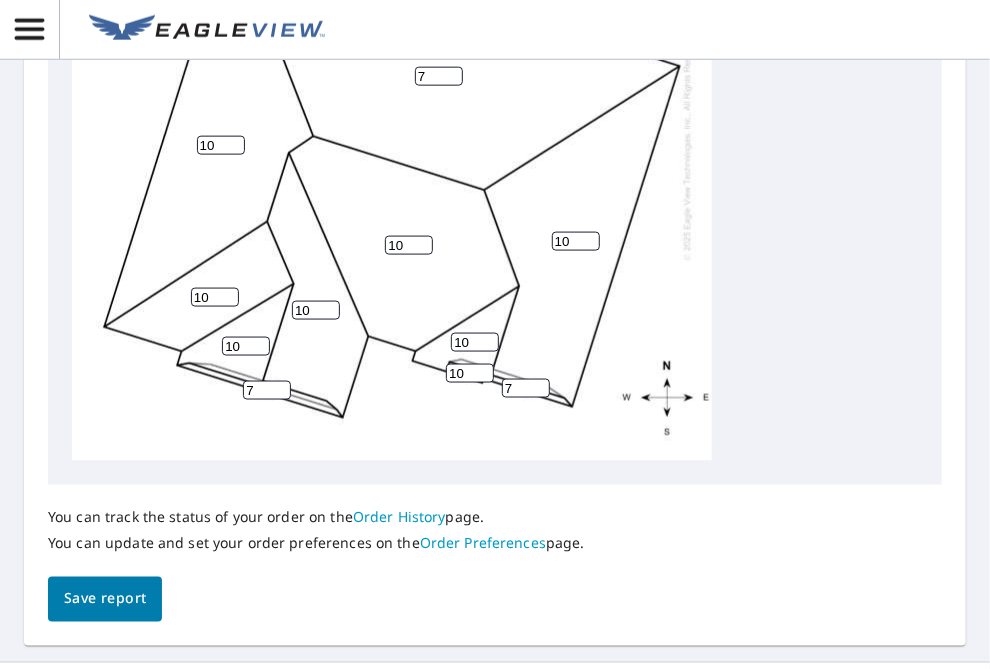 type on "7" 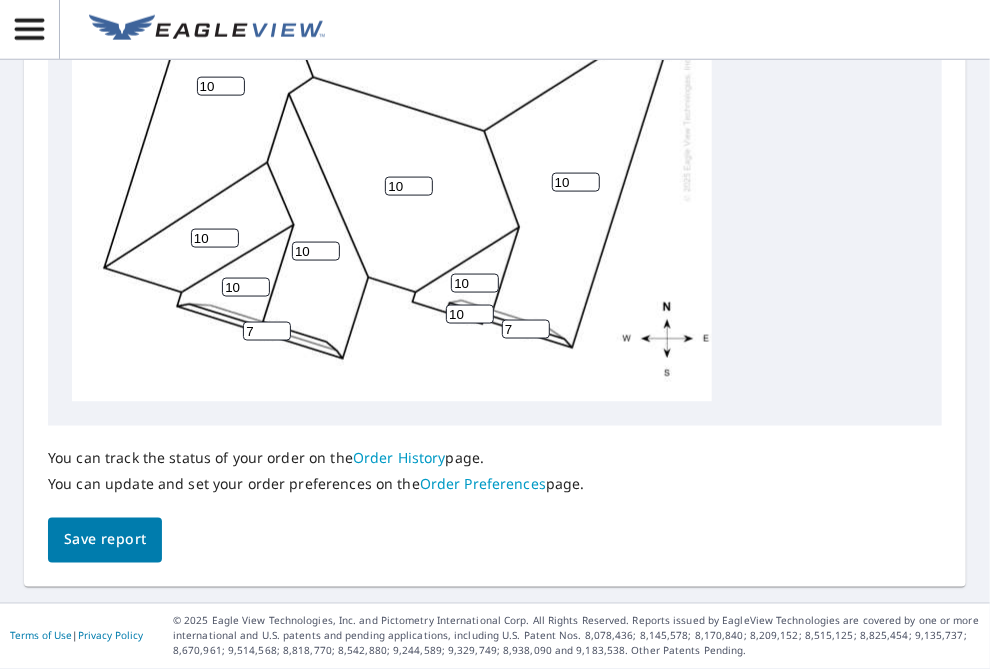 scroll, scrollTop: 914, scrollLeft: 0, axis: vertical 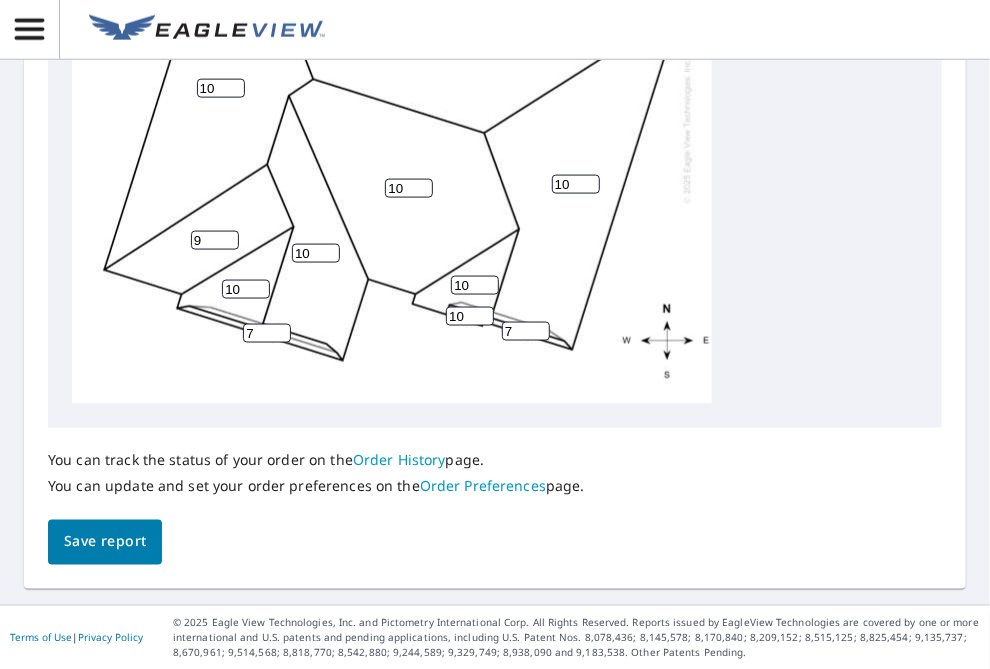 click on "9" at bounding box center (215, 240) 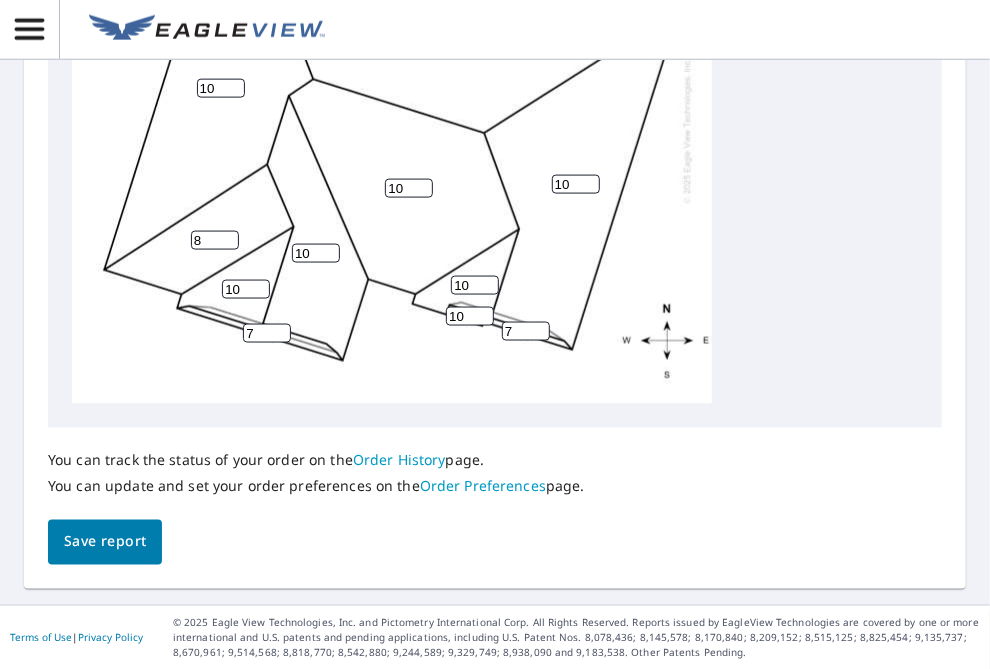 click on "8" at bounding box center [215, 240] 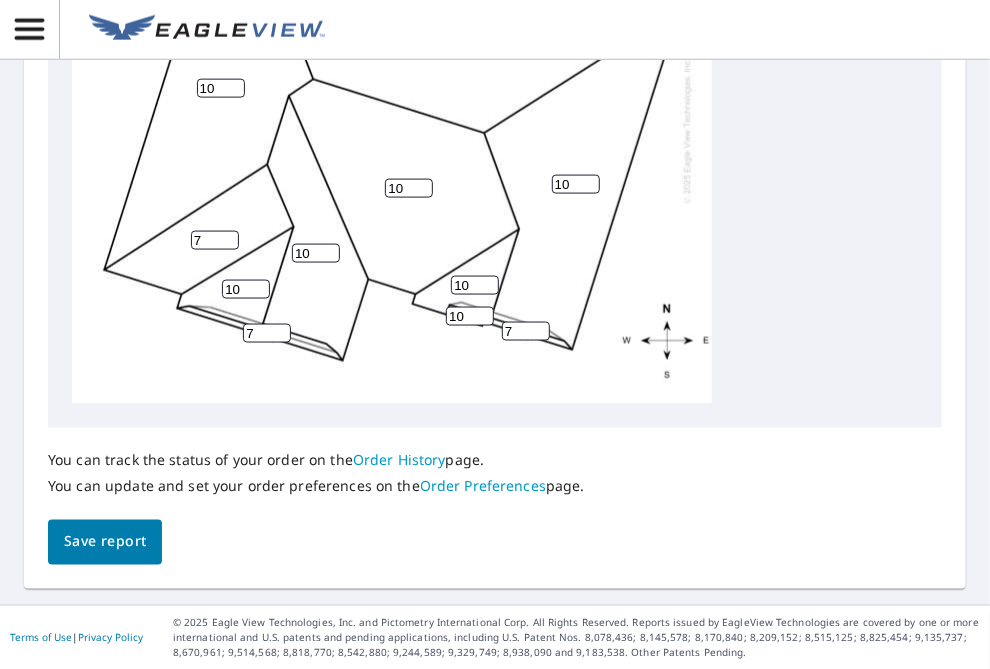type on "7" 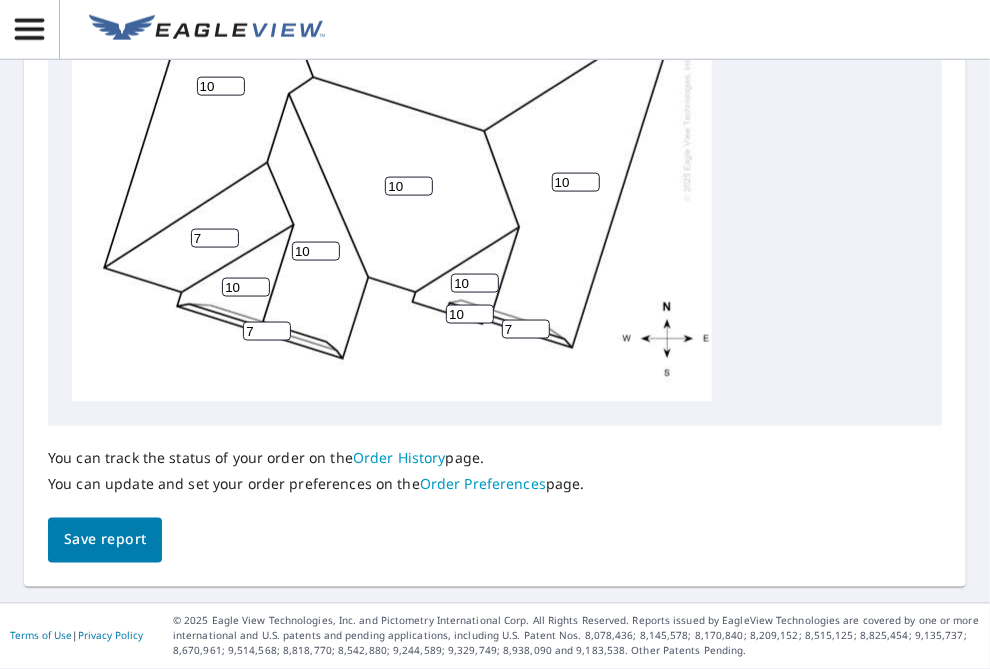 scroll, scrollTop: 1014, scrollLeft: 0, axis: vertical 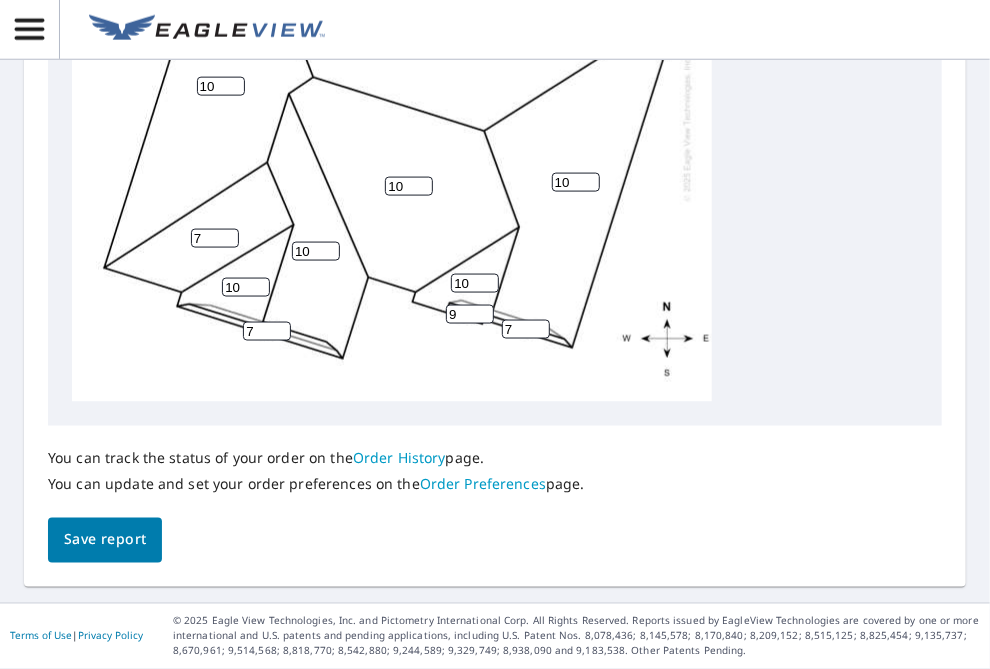 click on "9" at bounding box center [470, 314] 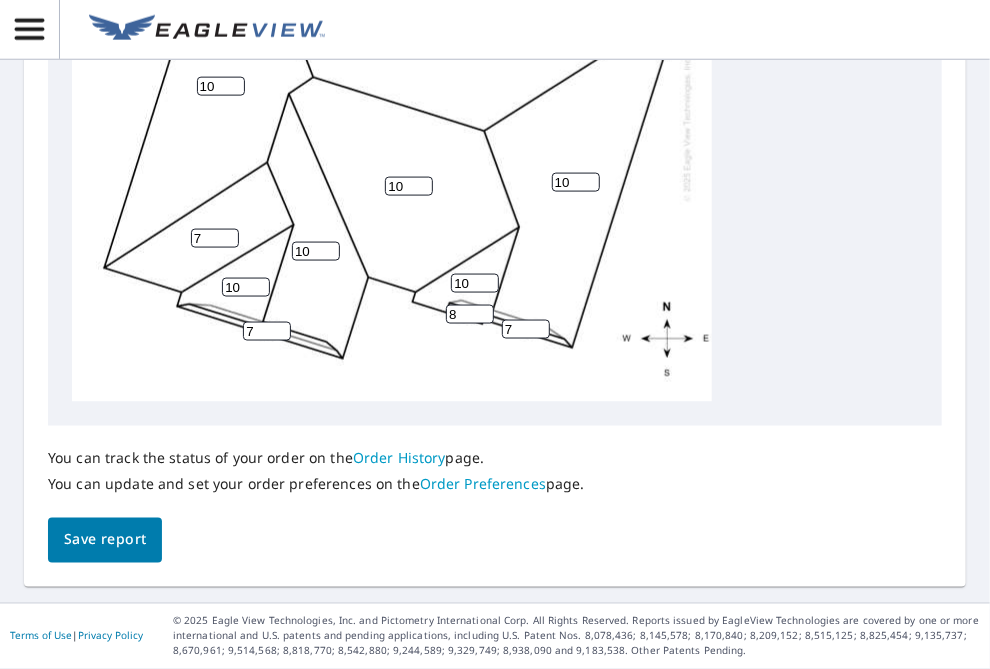 click on "8" at bounding box center [470, 314] 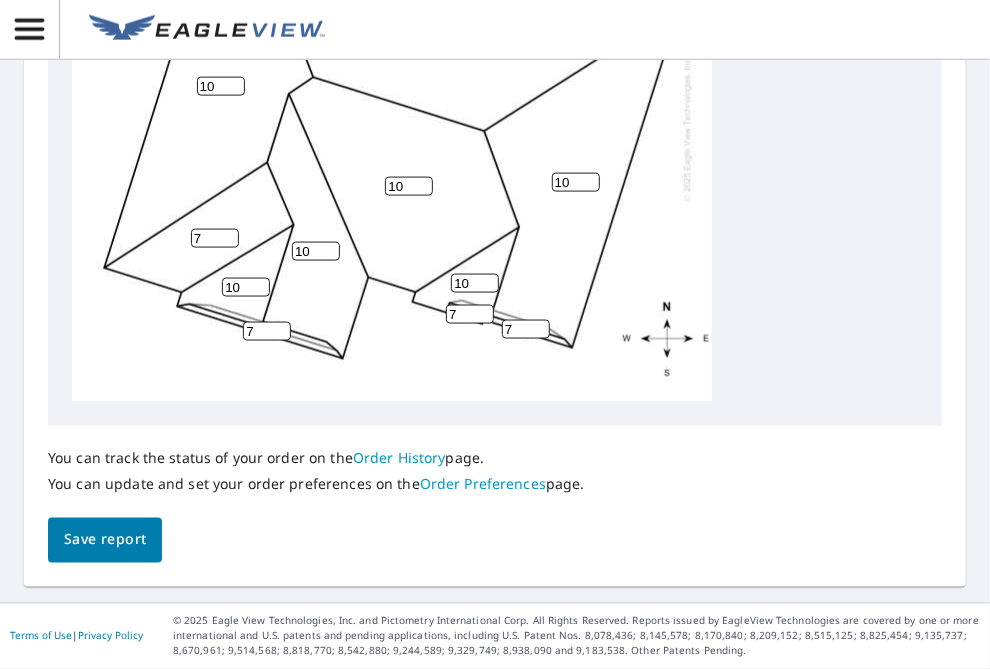 type on "7" 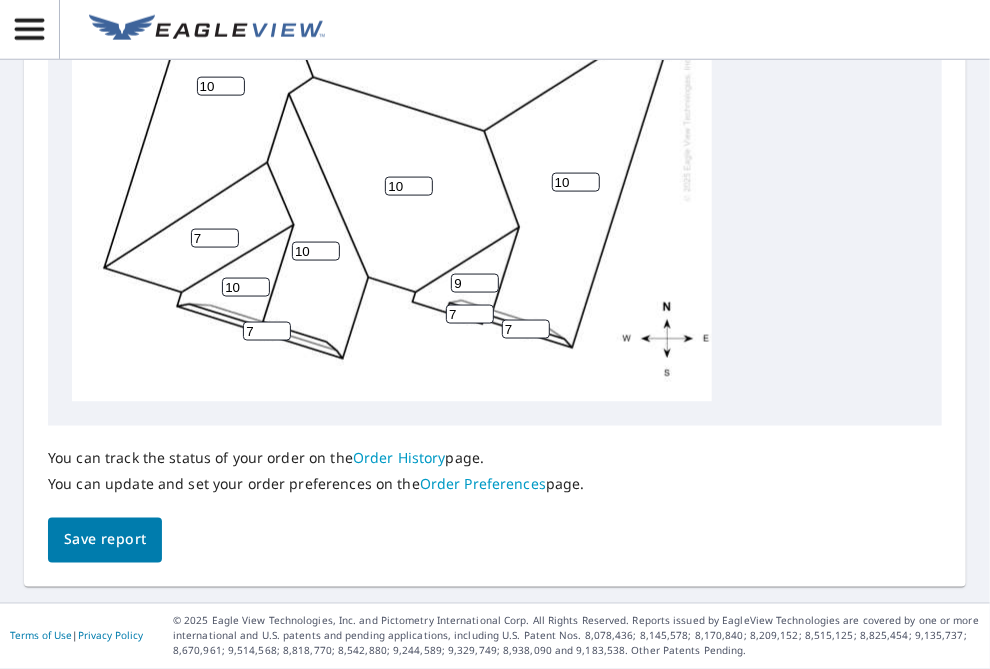 click on "9" at bounding box center (475, 283) 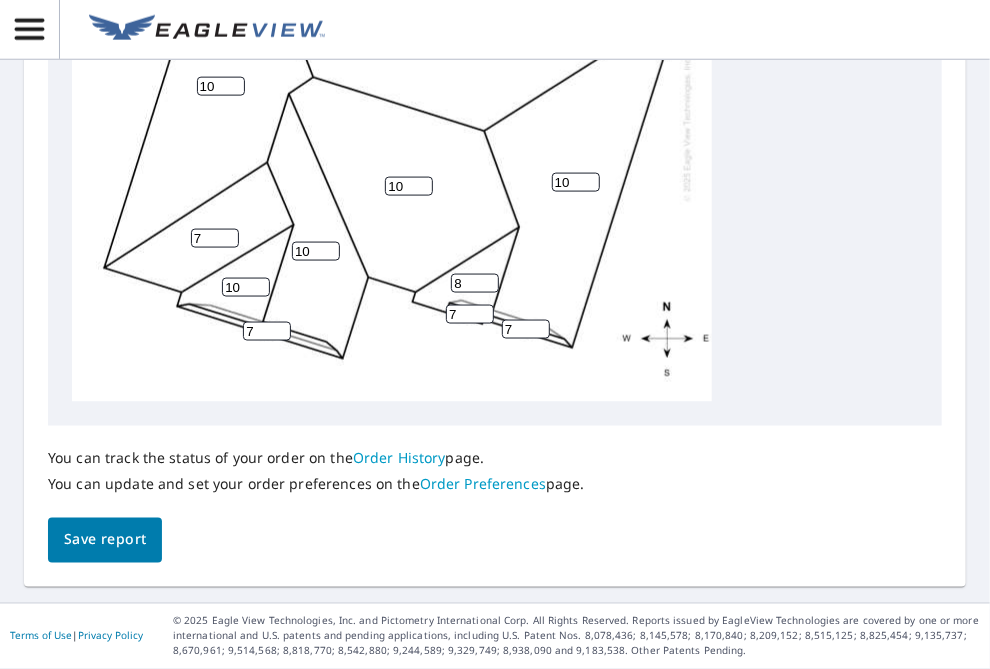 click on "8" at bounding box center (475, 283) 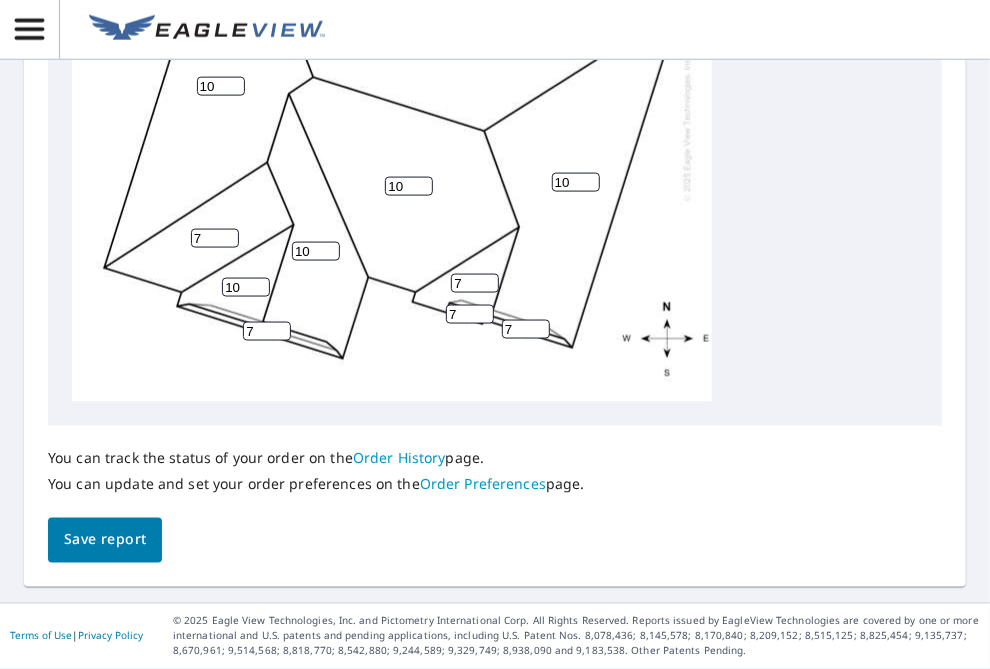 type on "7" 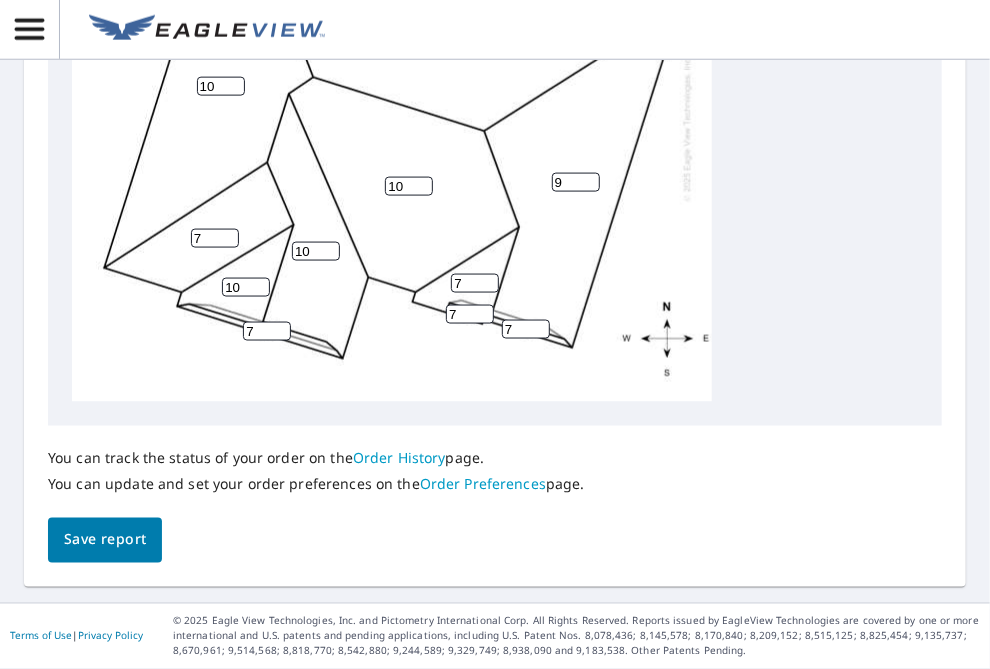 click on "9" at bounding box center (576, 182) 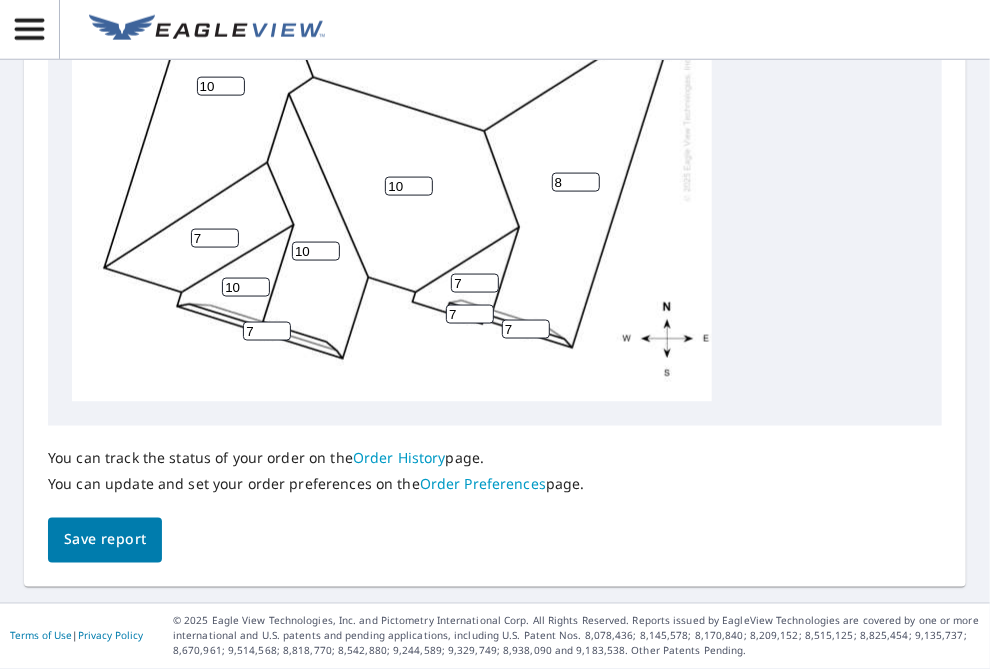 click on "8" at bounding box center (576, 182) 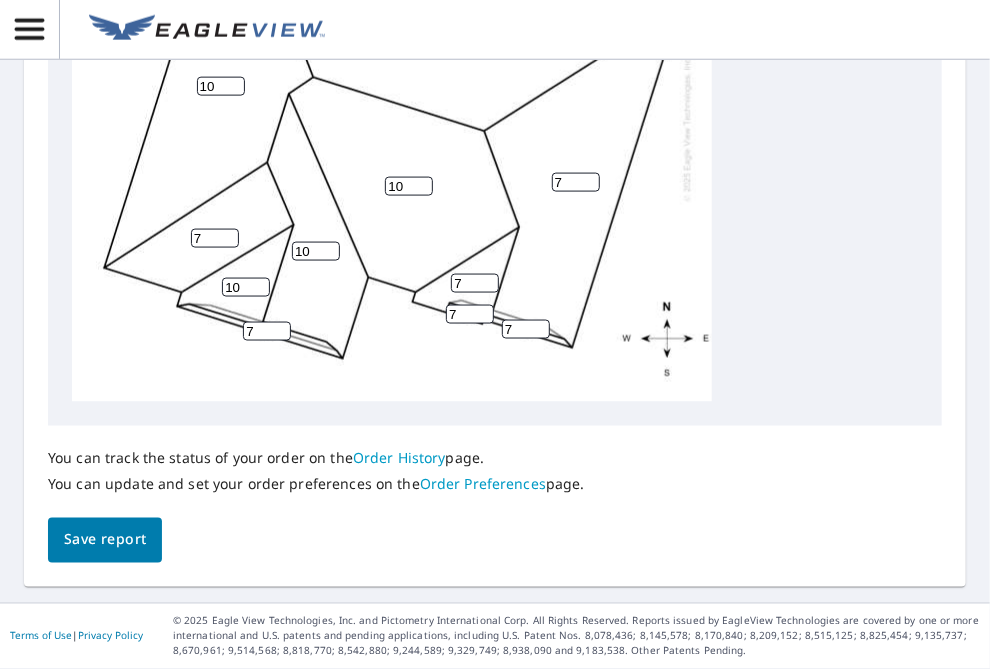 click on "7" at bounding box center (576, 182) 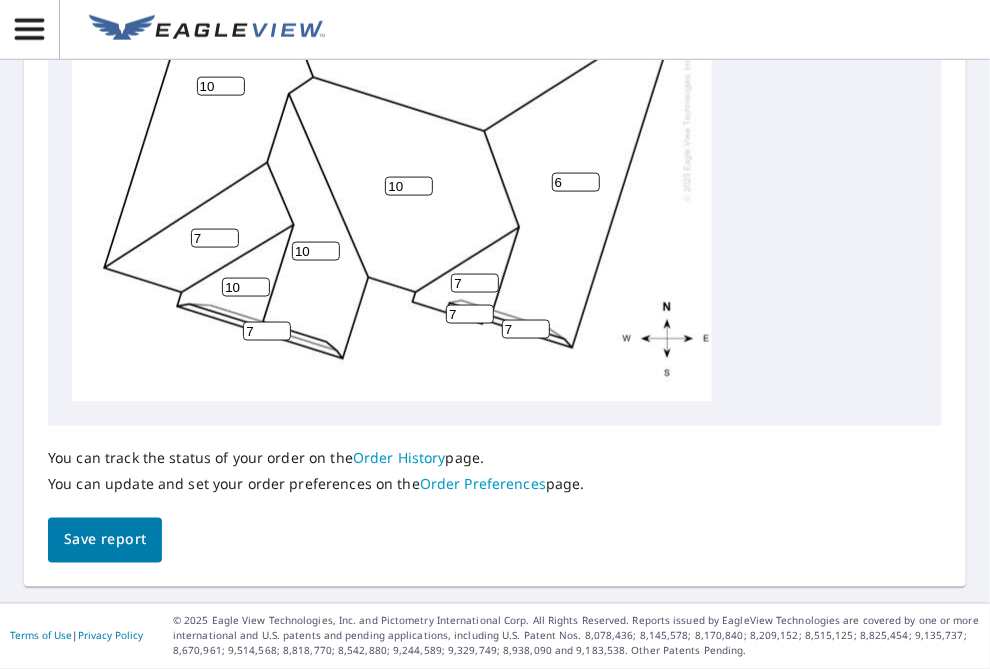 click on "6" at bounding box center (576, 182) 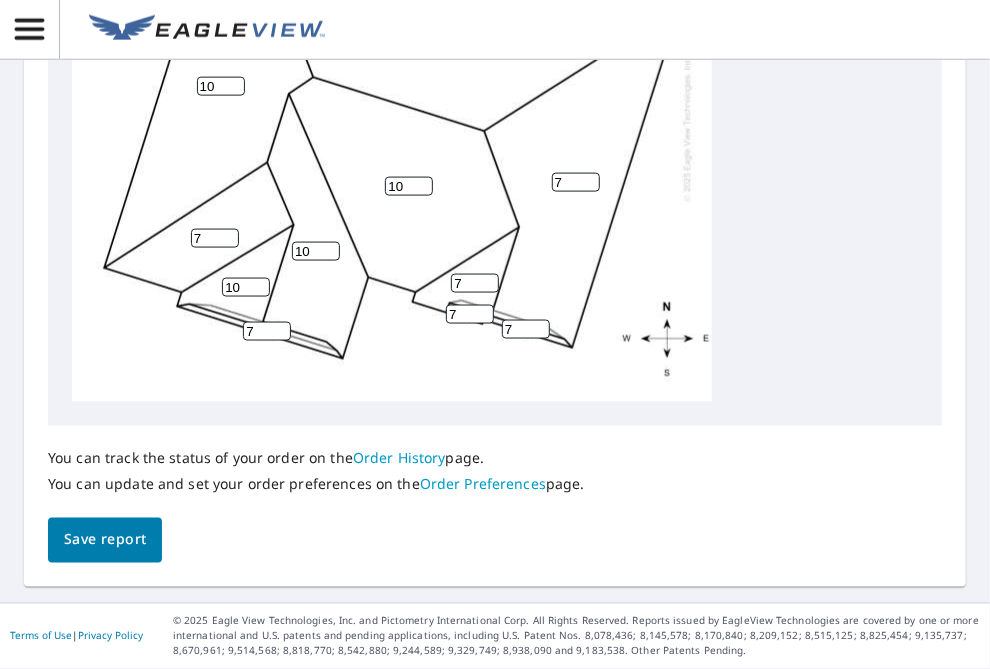 type on "7" 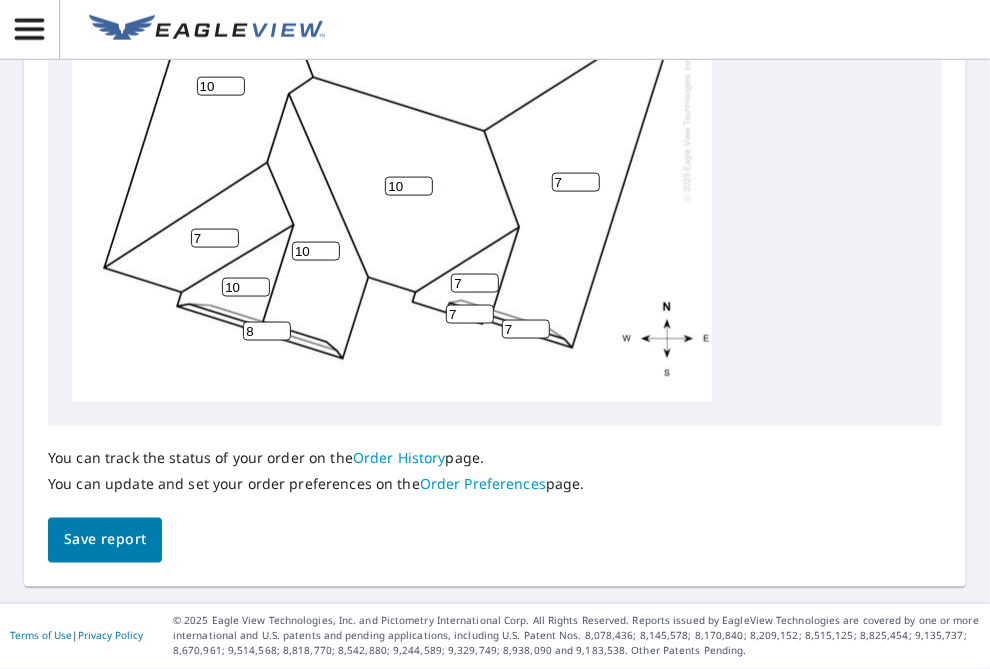 click on "8" at bounding box center [267, 331] 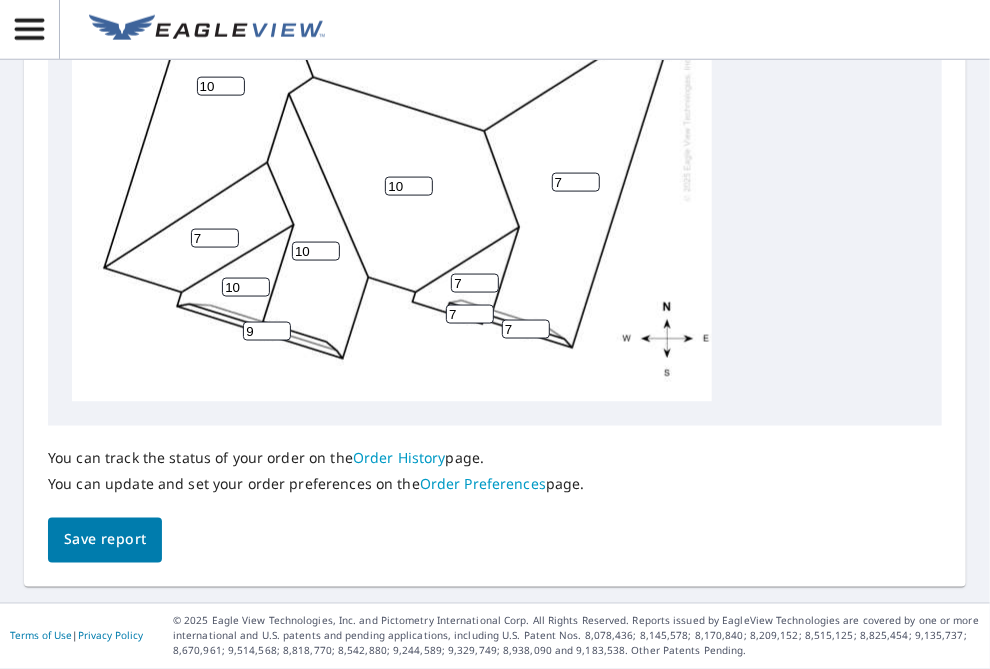 click on "9" at bounding box center (267, 331) 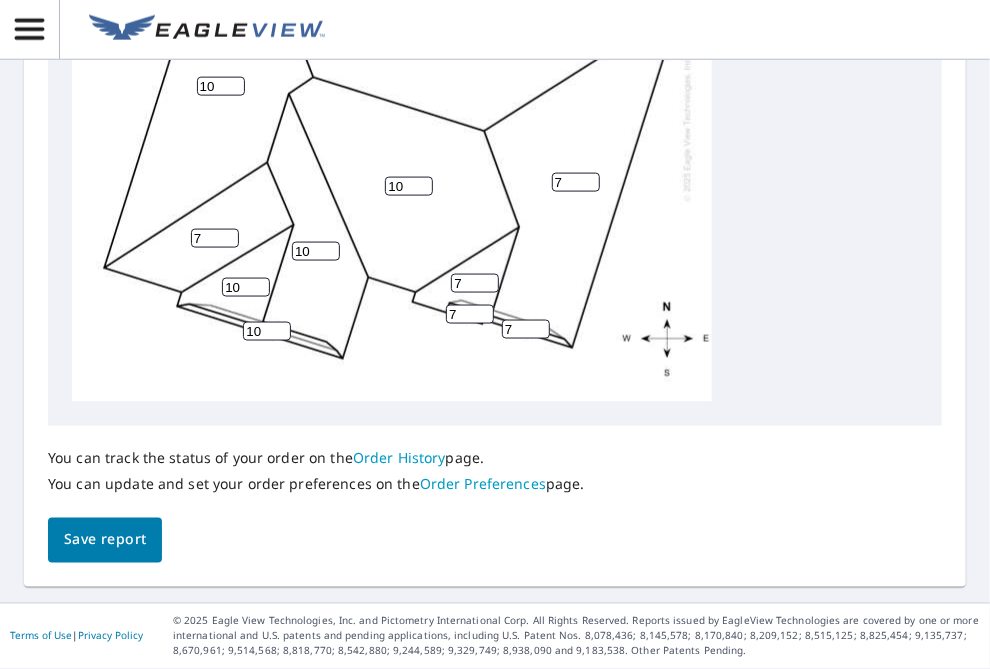 type on "10" 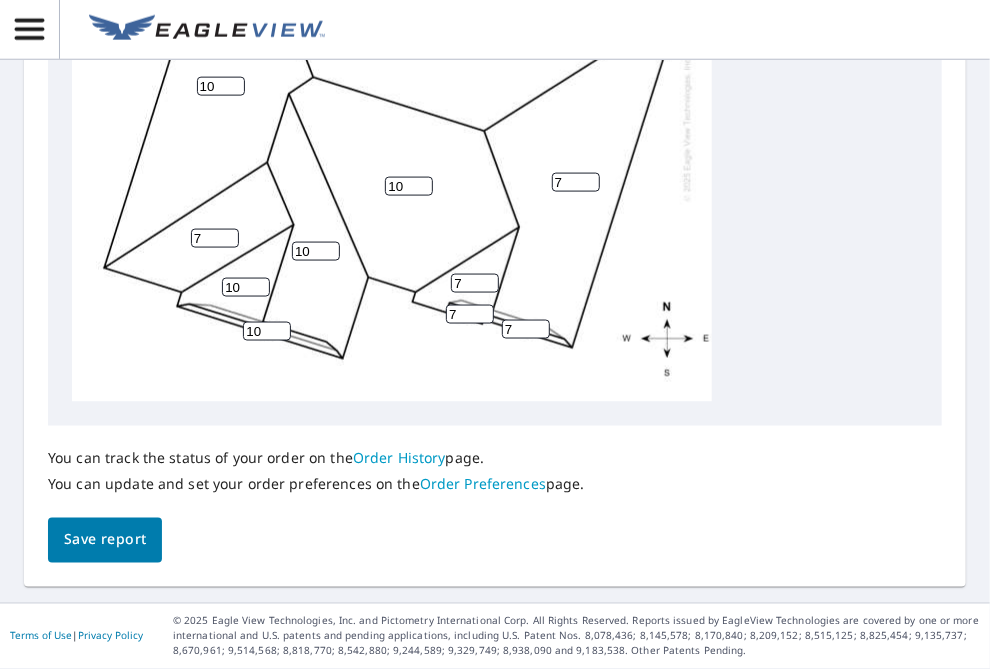 scroll, scrollTop: 1015, scrollLeft: 0, axis: vertical 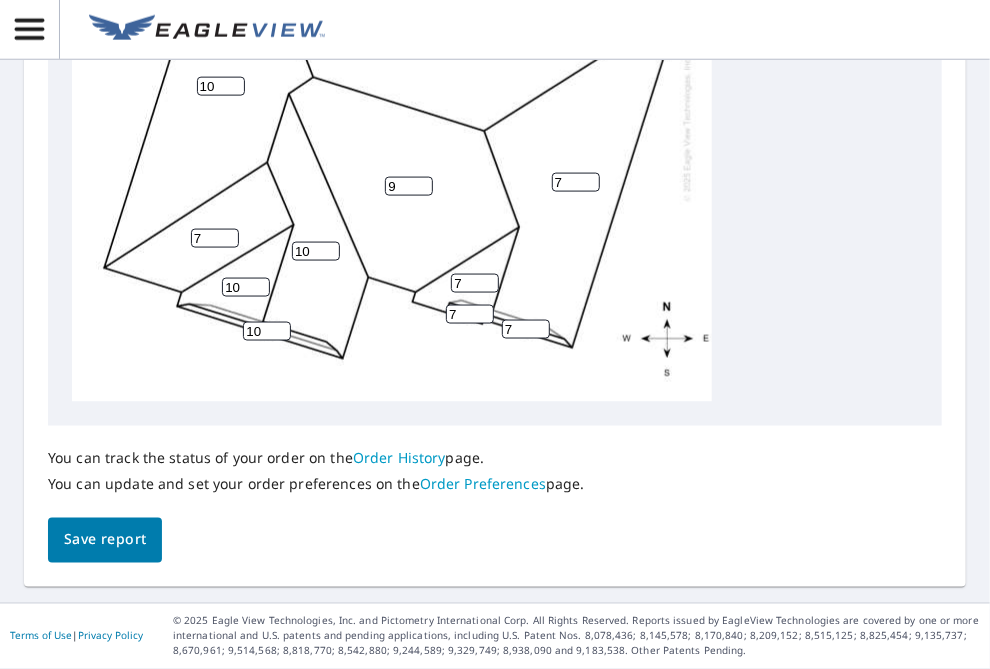 click on "9" at bounding box center (409, 186) 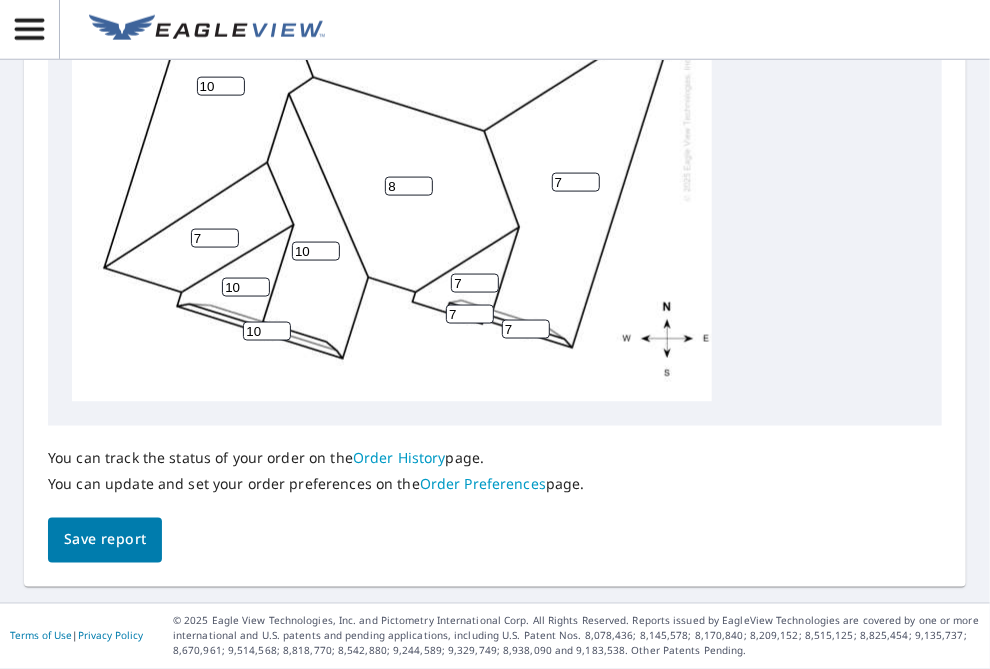 click on "8" at bounding box center [409, 186] 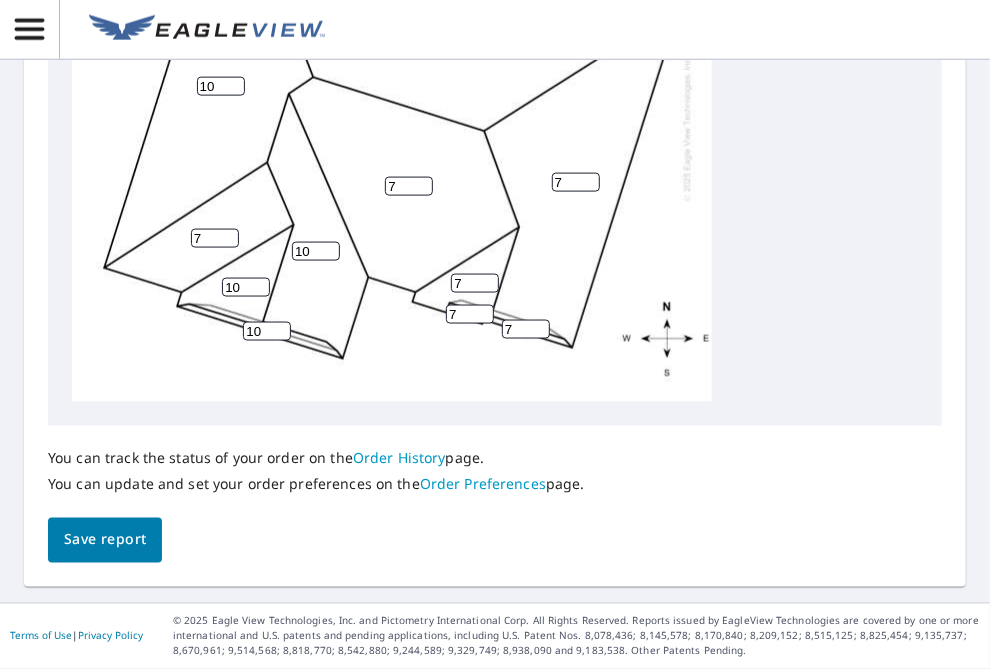 type on "7" 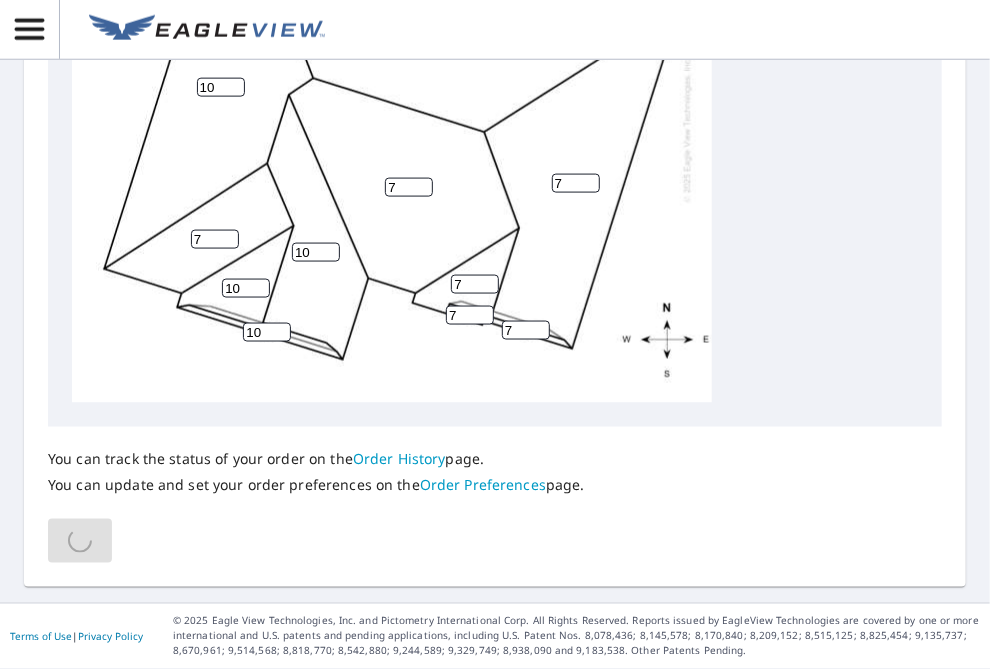 scroll, scrollTop: 1305, scrollLeft: 0, axis: vertical 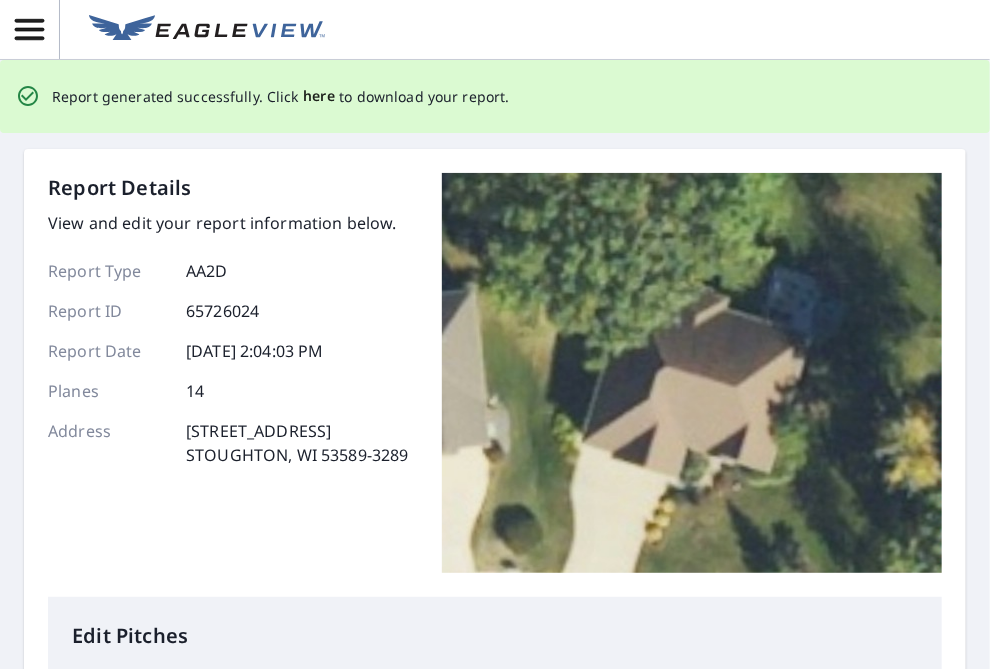 click on "here" at bounding box center [319, 96] 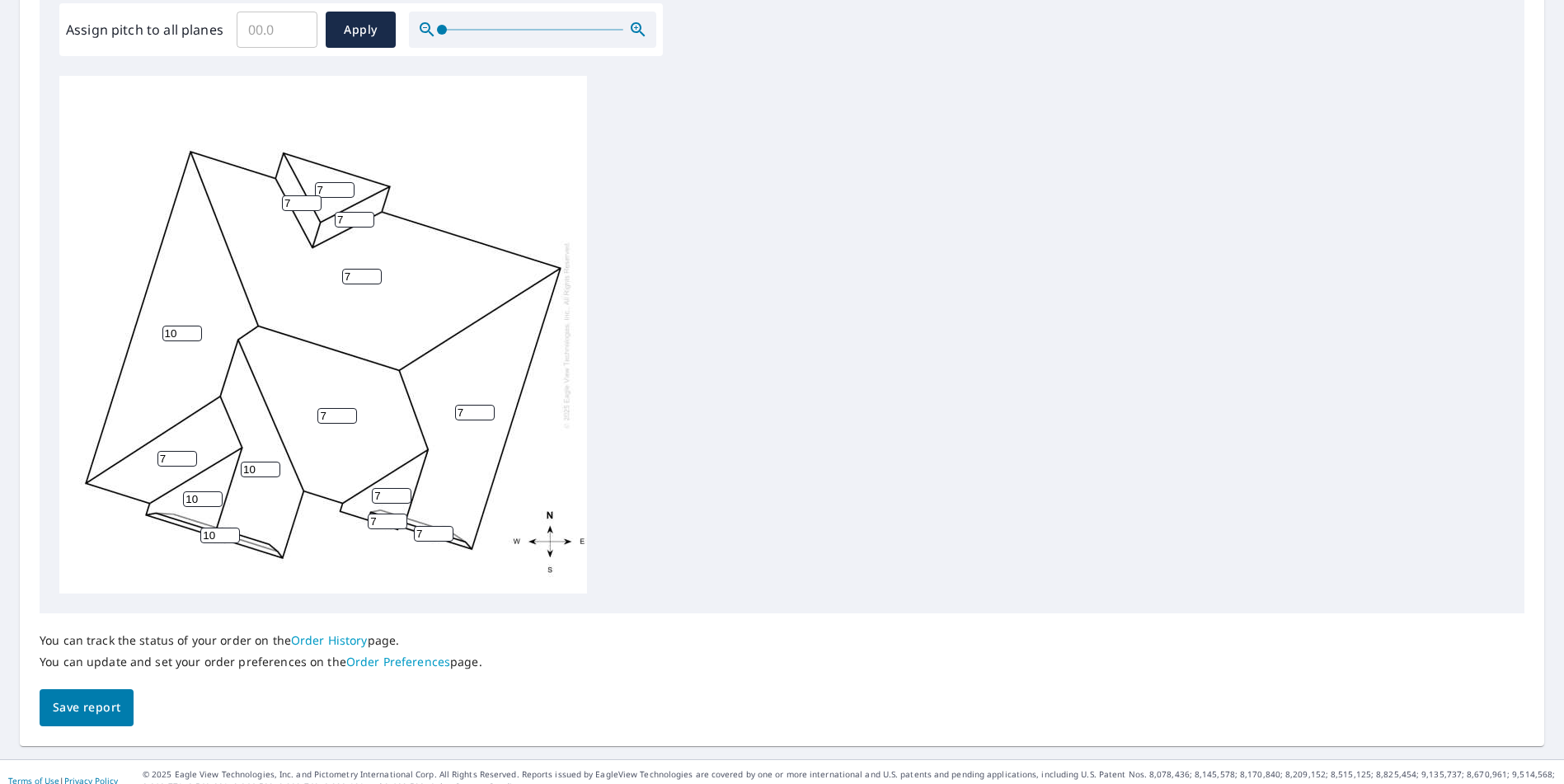 scroll, scrollTop: 520, scrollLeft: 0, axis: vertical 